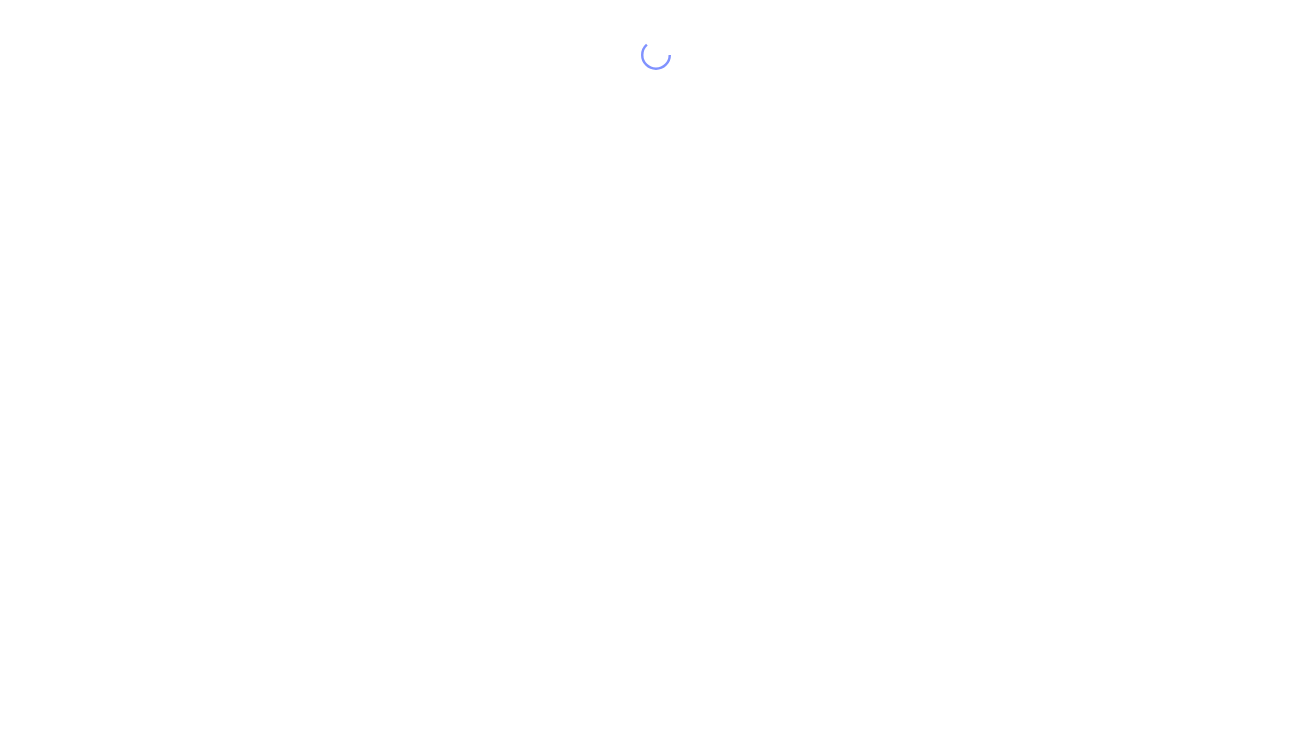 scroll, scrollTop: 0, scrollLeft: 0, axis: both 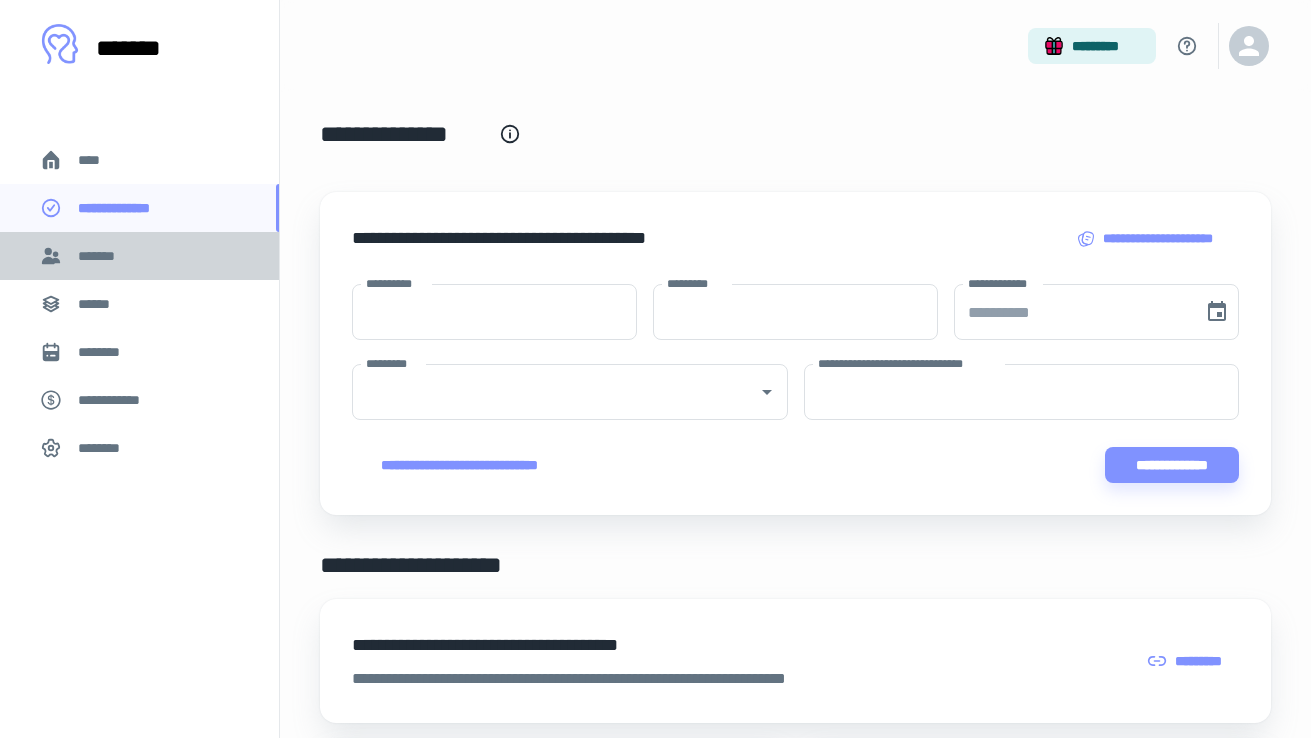 click on "*******" at bounding box center (139, 256) 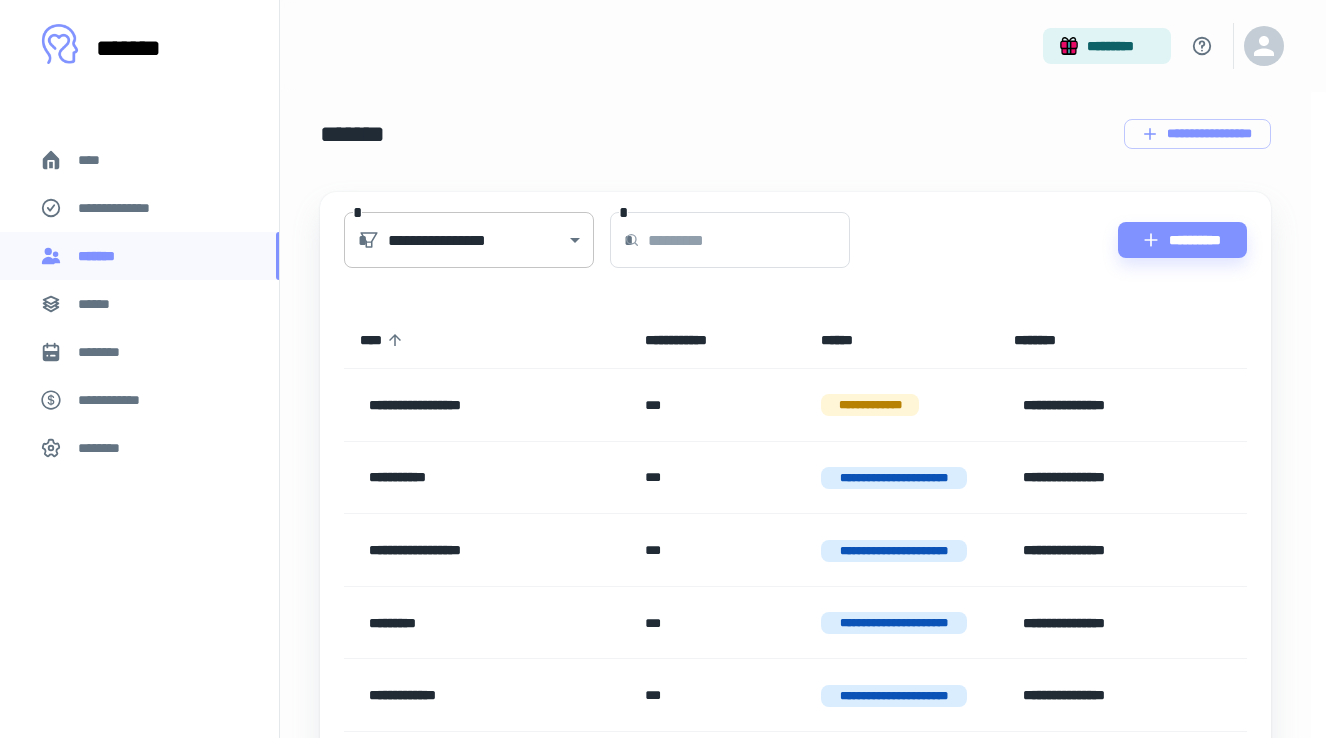 click on "[FIRST] [LAST] [NUMBER] [STREET] [CITY], [STATE] [ZIP]" at bounding box center (655, 369) 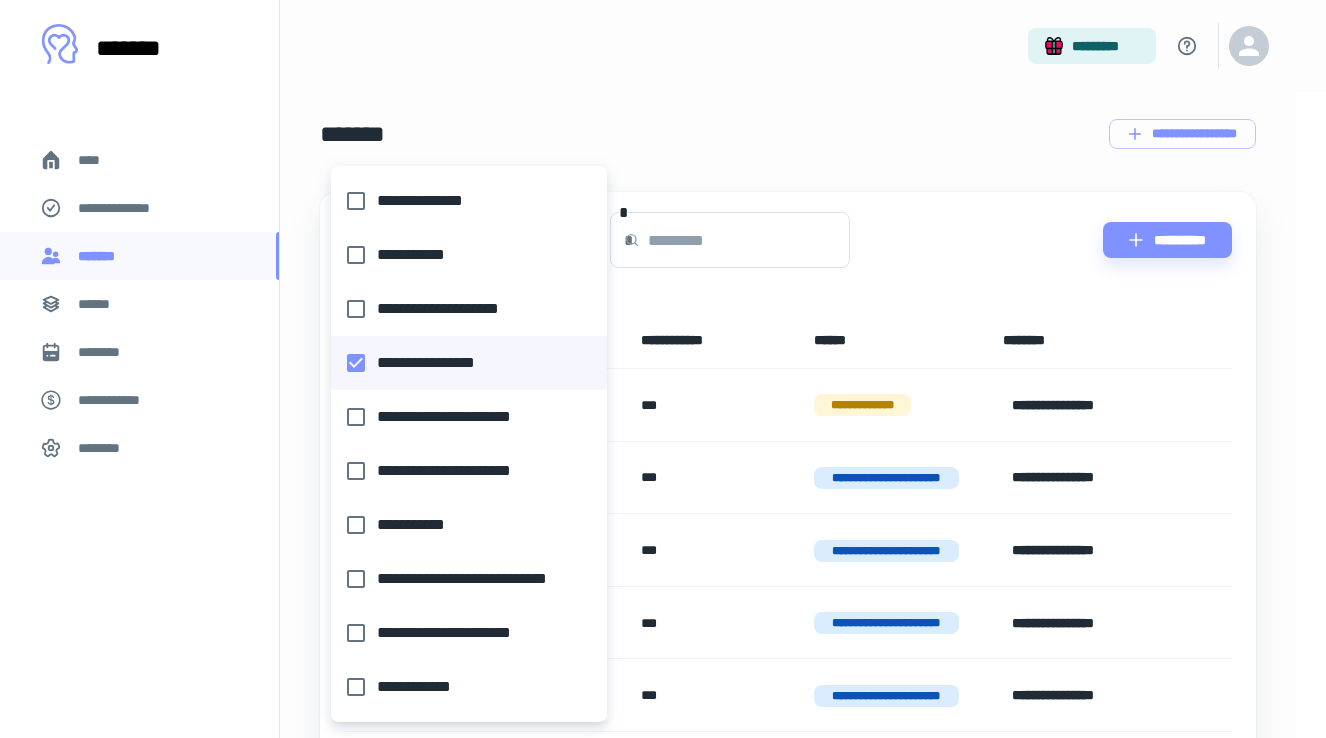 click on "**********" at bounding box center [463, 201] 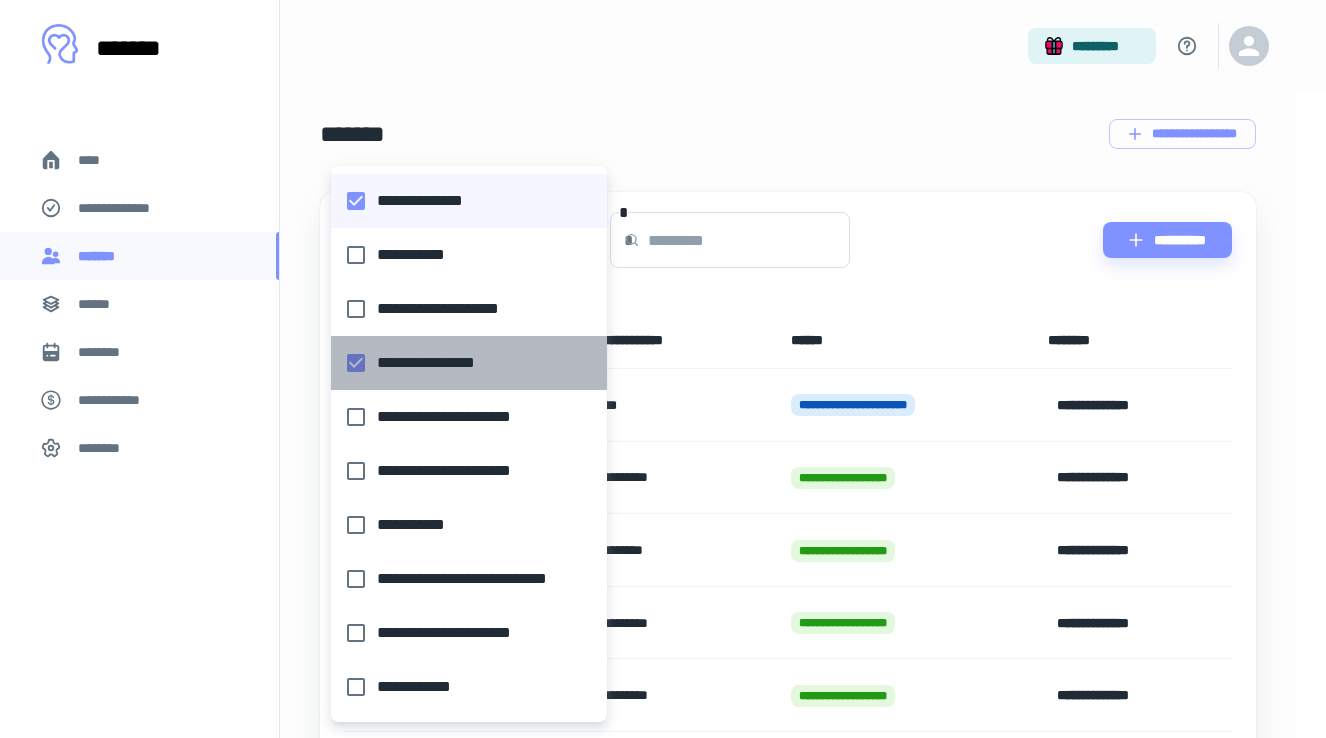 click on "**********" at bounding box center [463, 363] 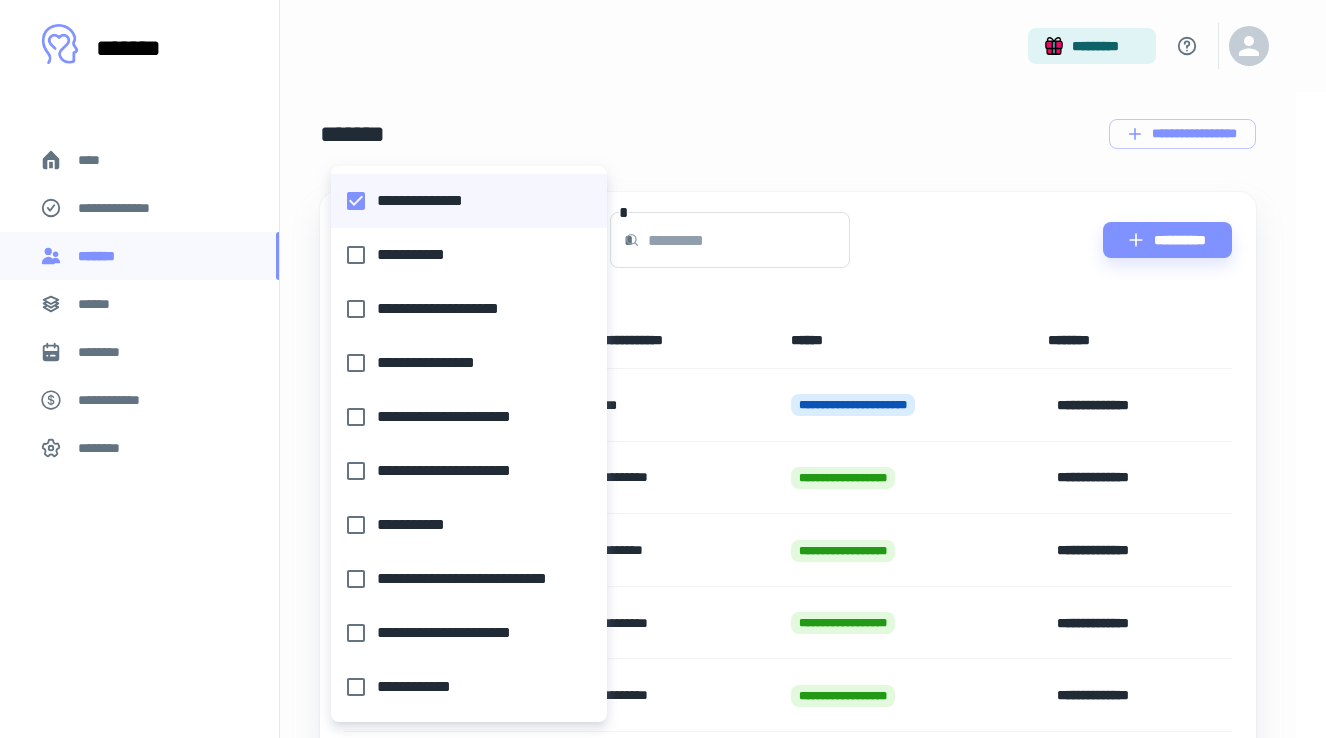 click at bounding box center (663, 369) 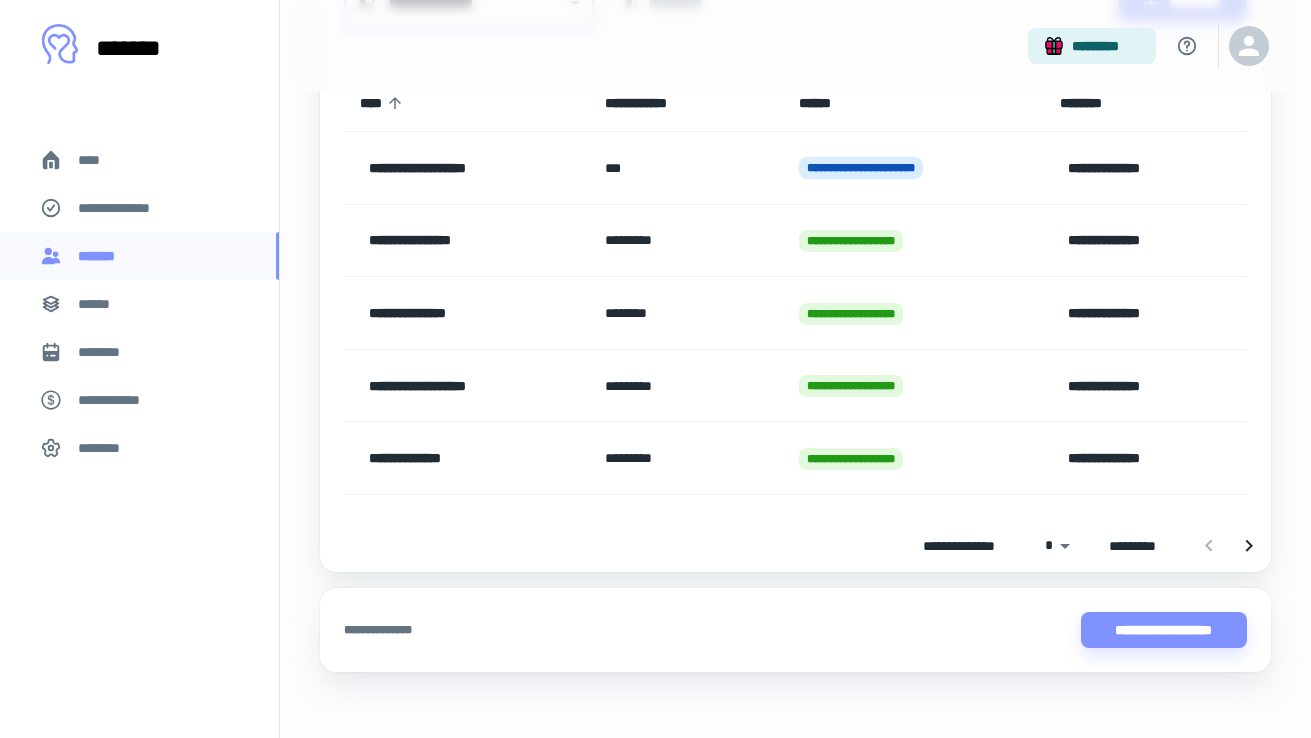 scroll, scrollTop: 242, scrollLeft: 0, axis: vertical 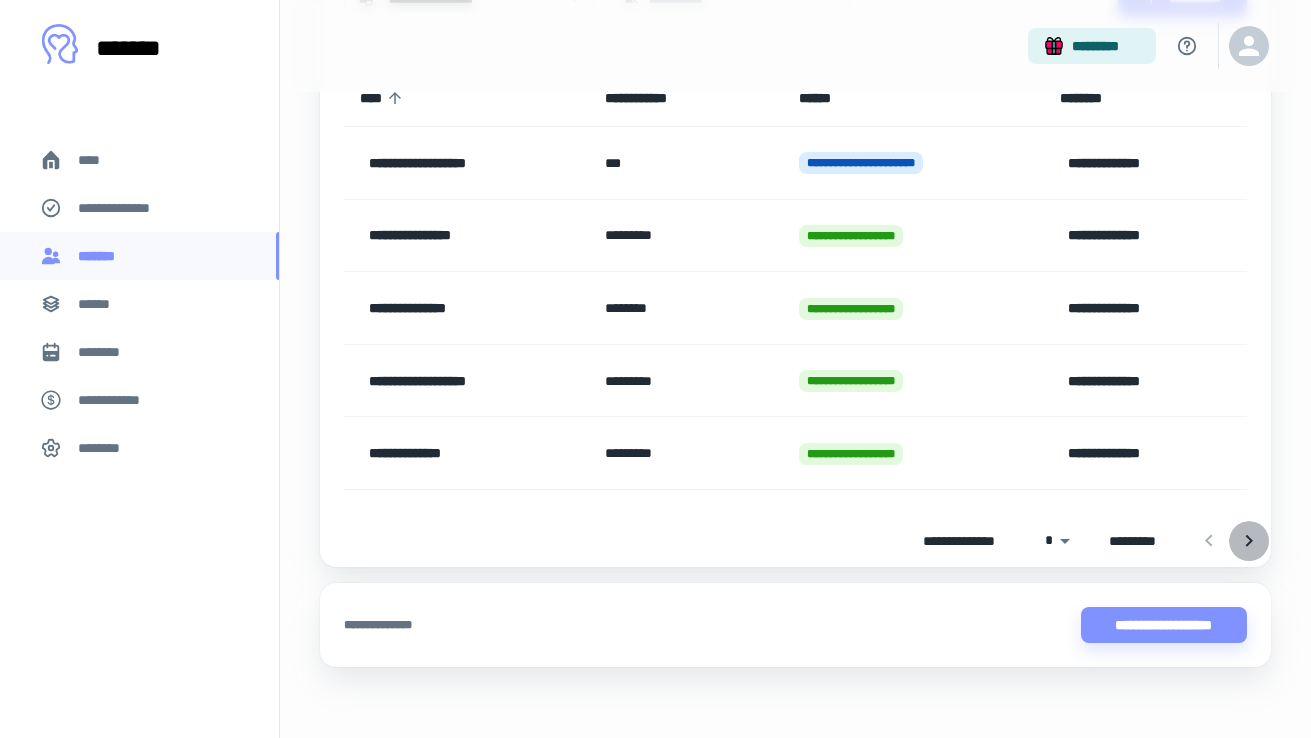 click 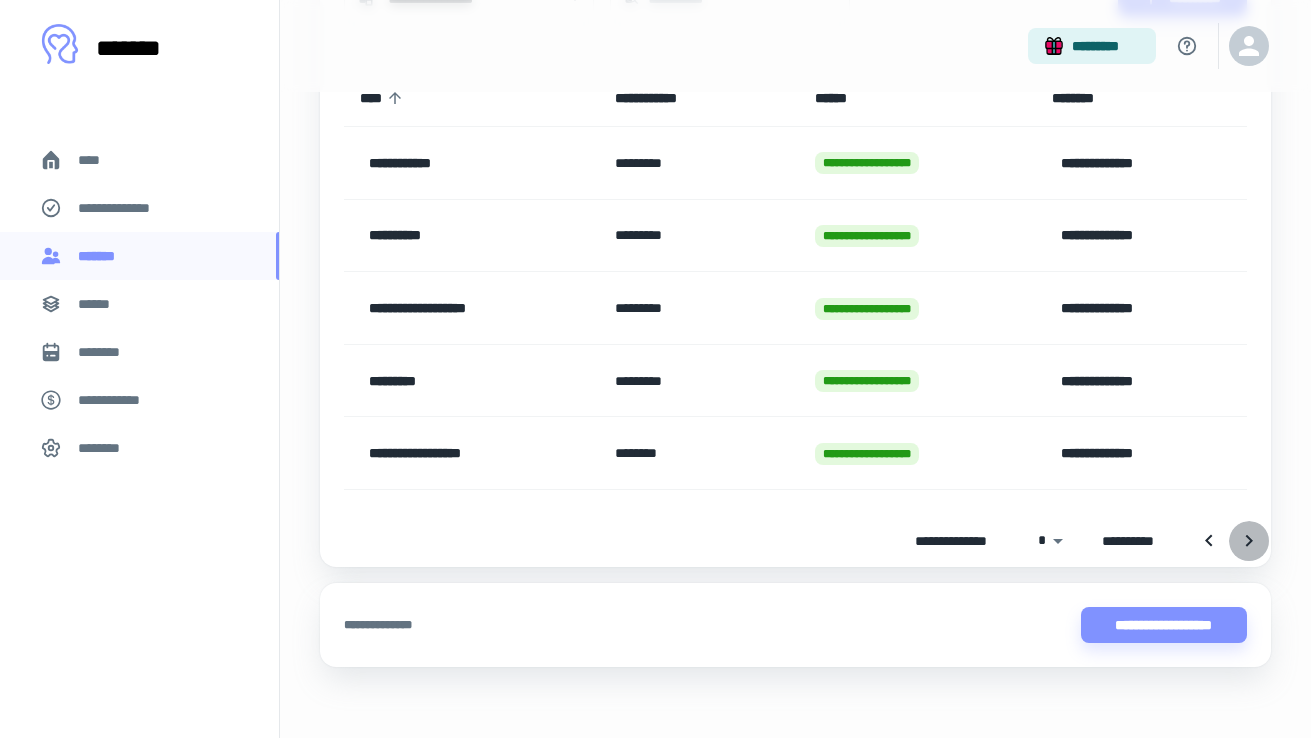 click 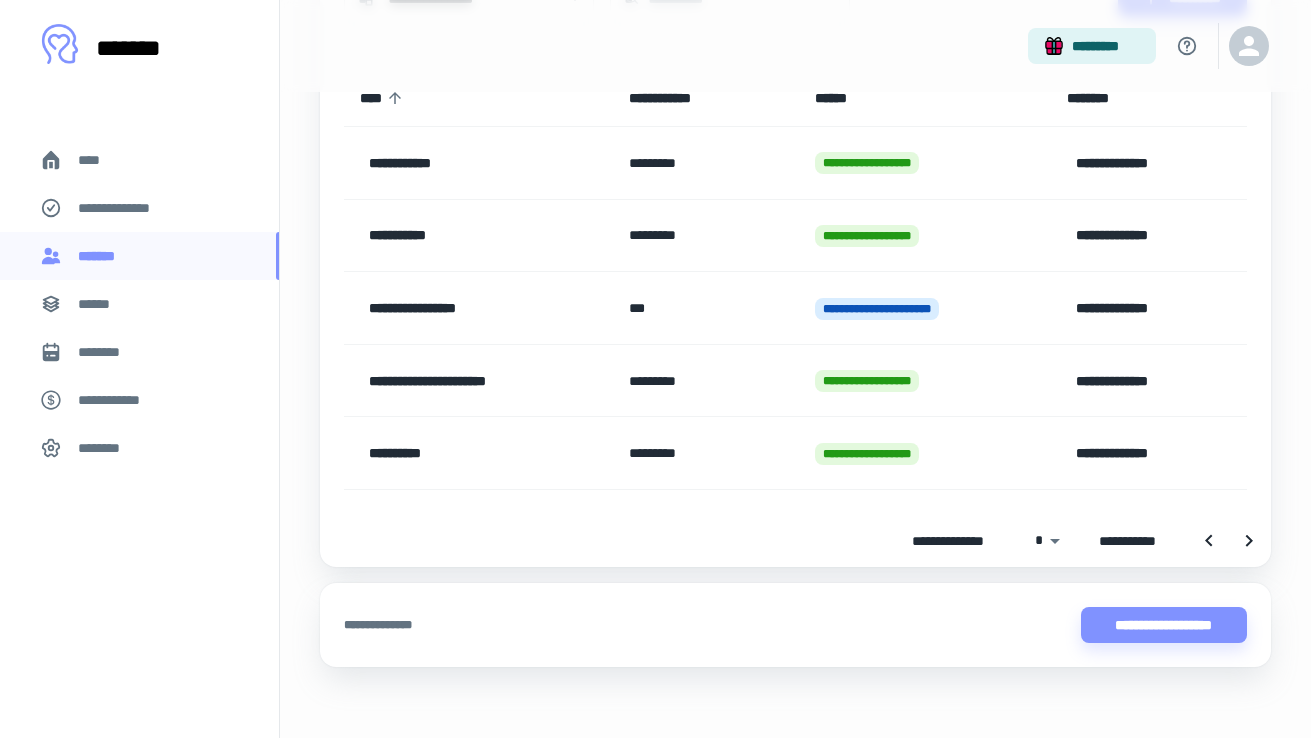 click on "**********" at bounding box center [478, 236] 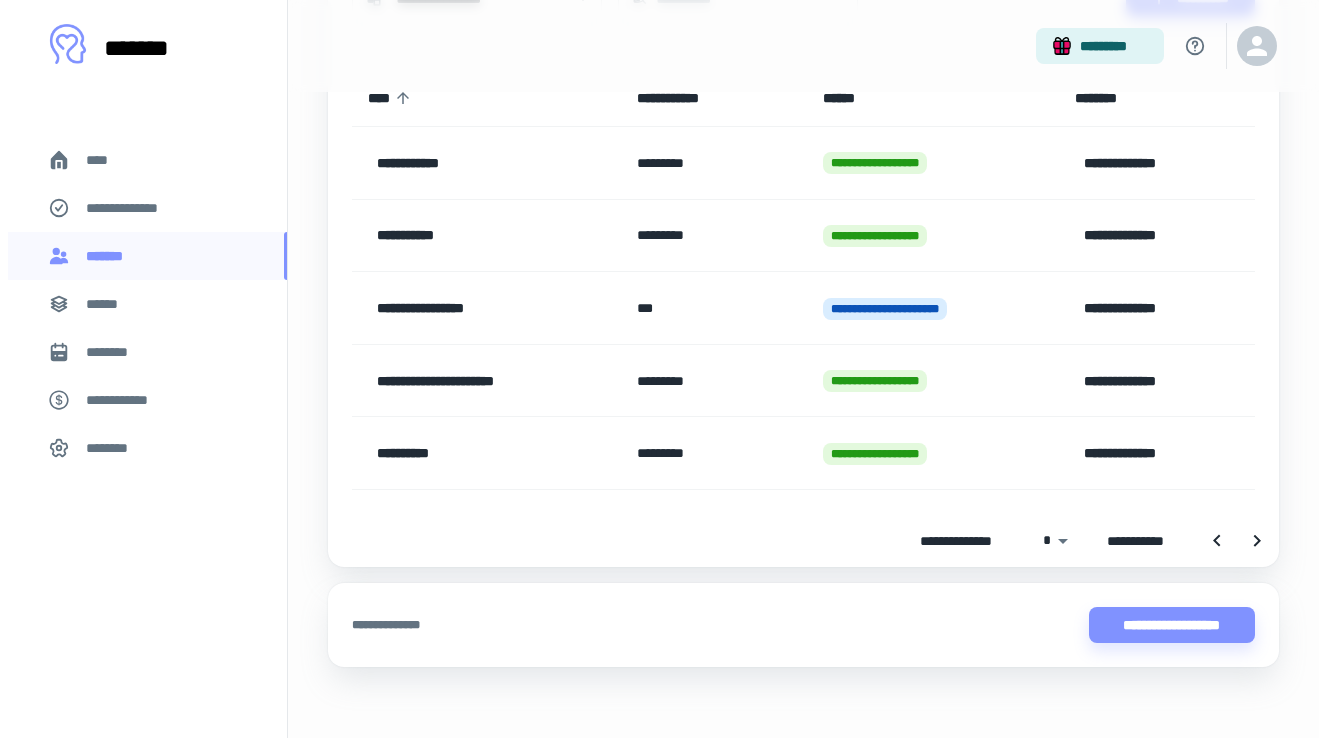 scroll, scrollTop: 0, scrollLeft: 0, axis: both 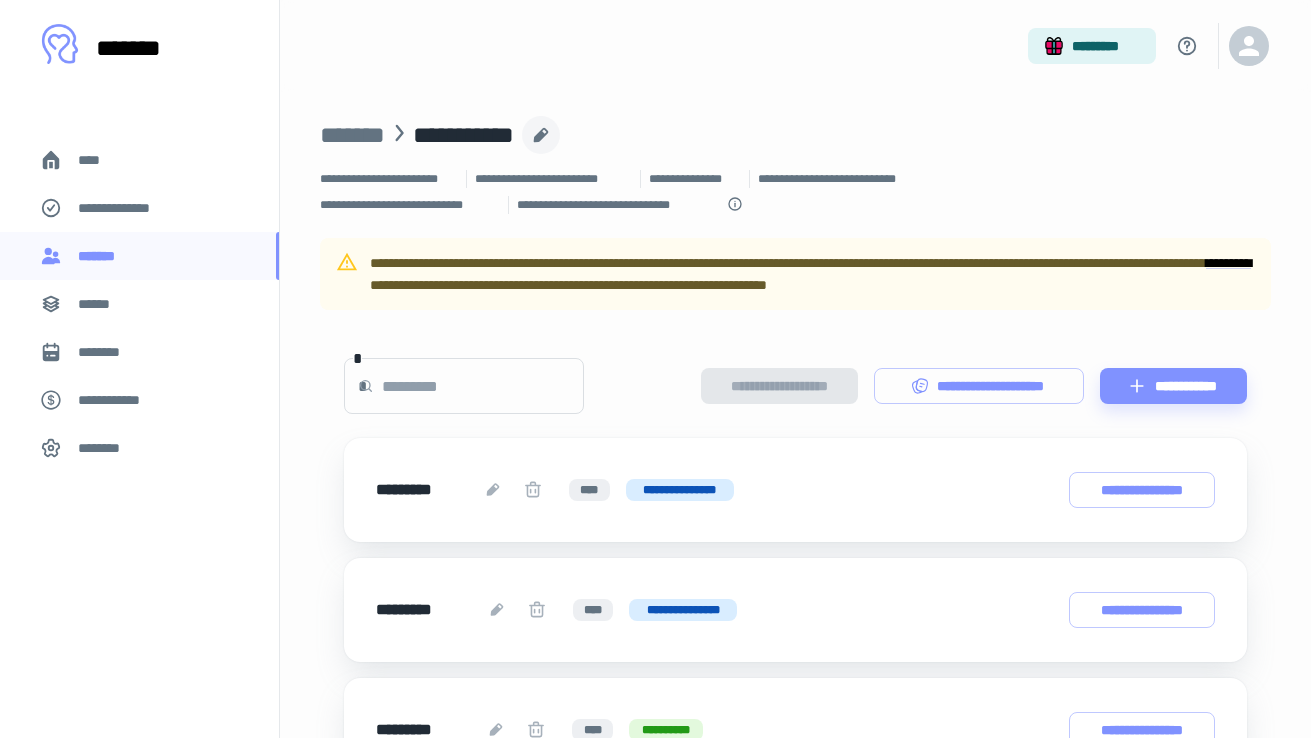 click 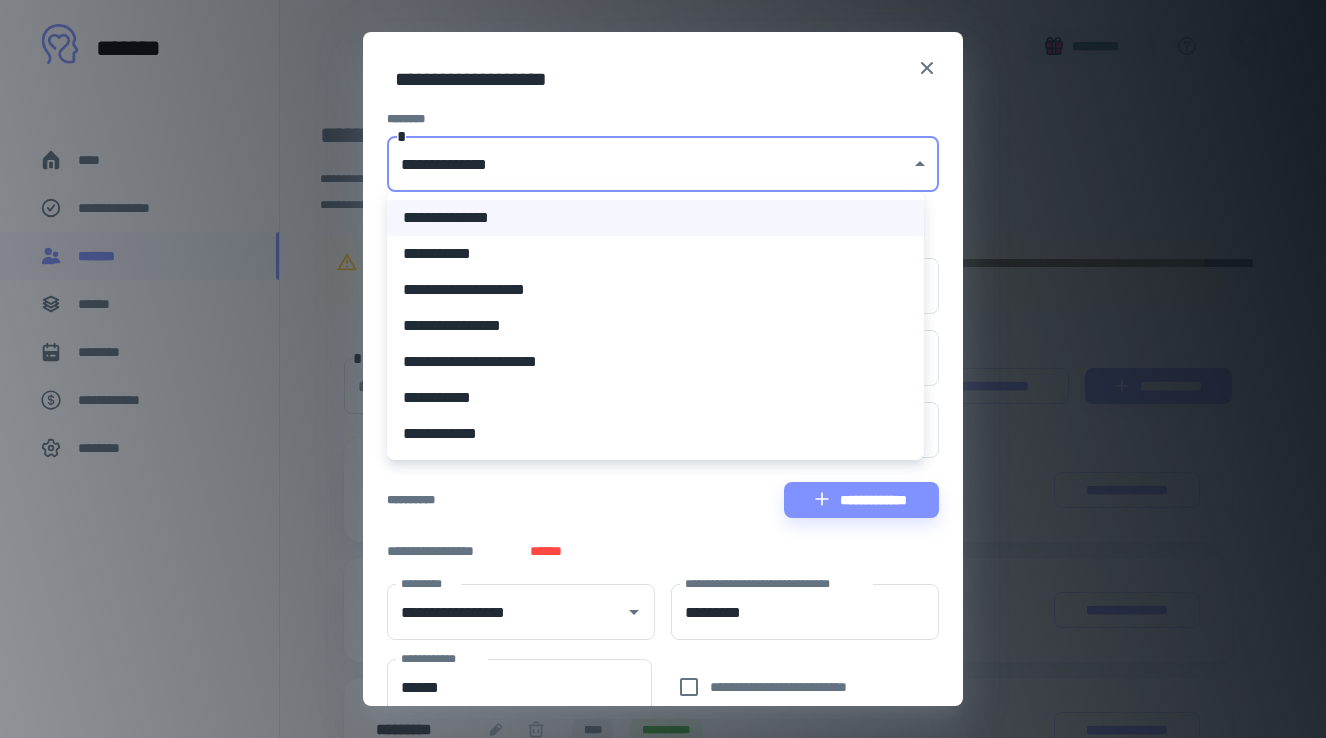 click on "[FIRST] [LAST] [NUMBER] [STREET] [CITY], [STATE] [ZIP]" at bounding box center [655, 369] 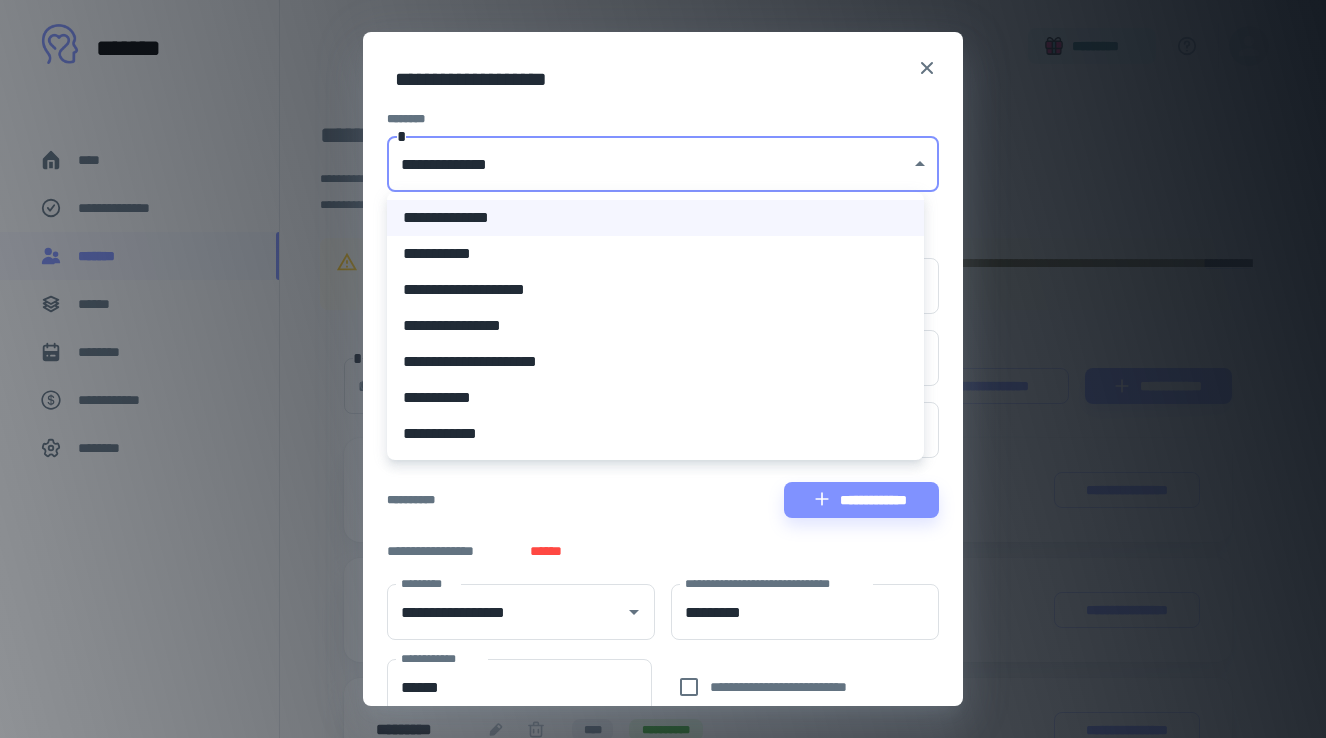type 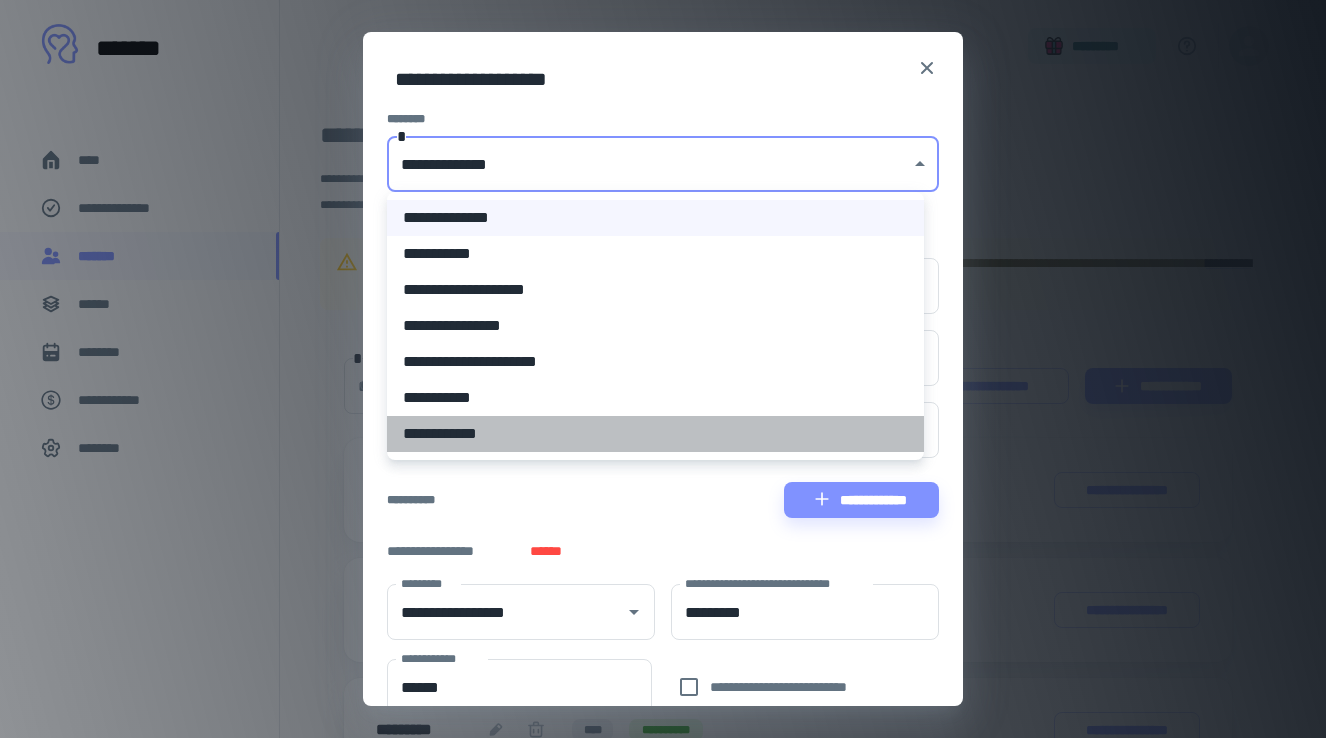 click on "**********" at bounding box center (655, 434) 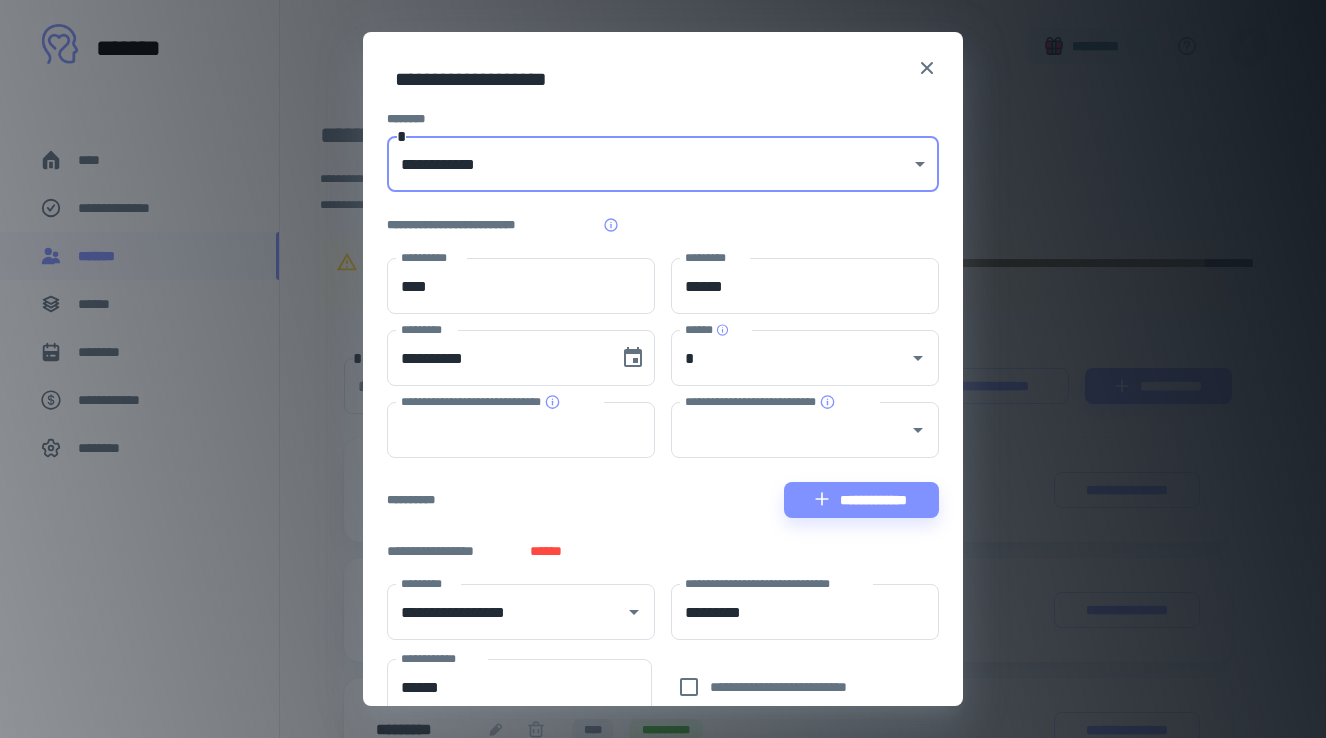 click on "[FIRST] [LAST] [NUMBER] [STREET] [CITY], [STATE] [ZIP]" at bounding box center [655, 369] 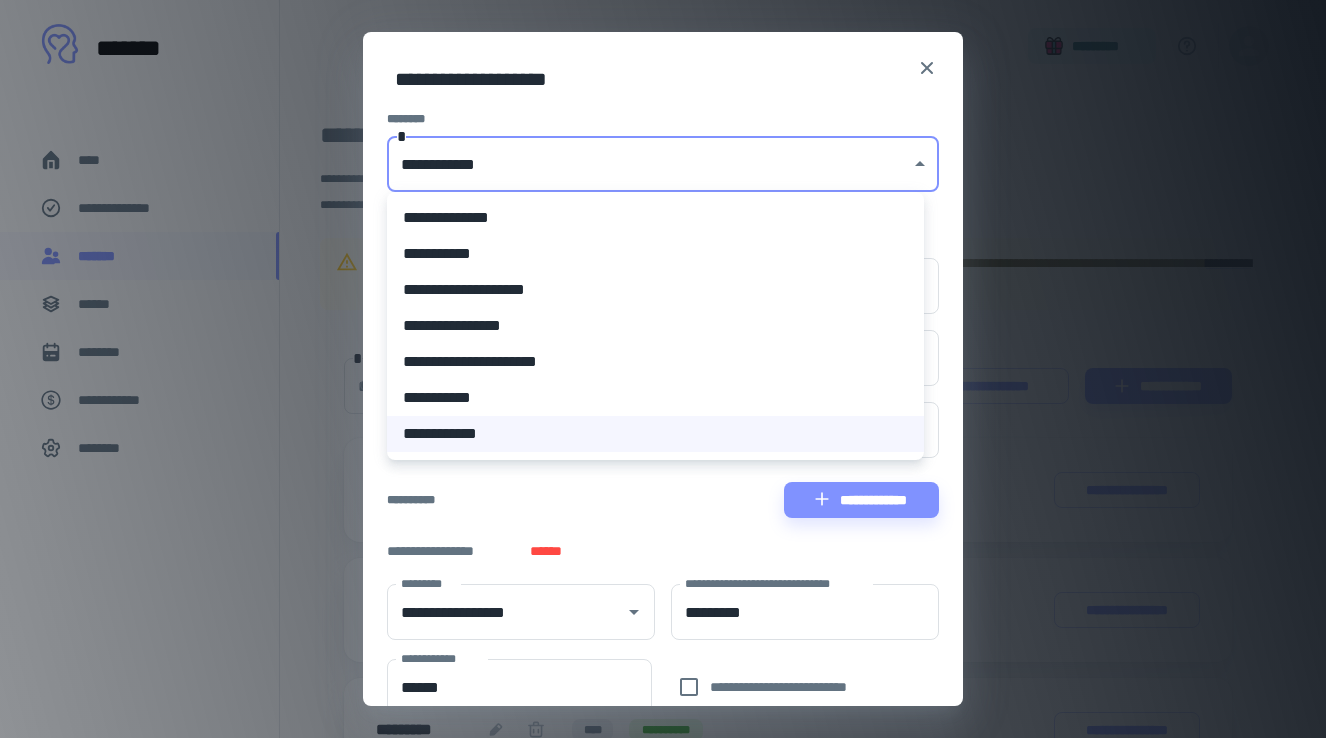 type 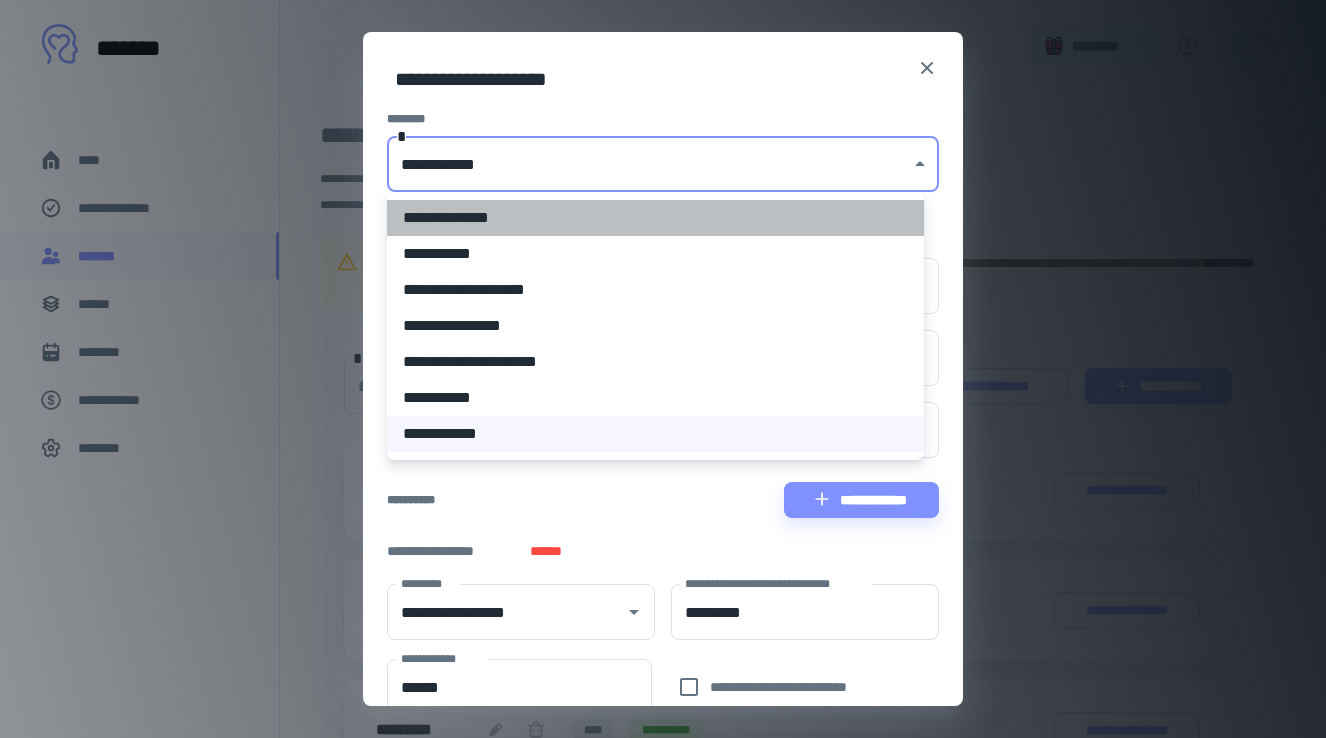 click on "**********" at bounding box center [655, 218] 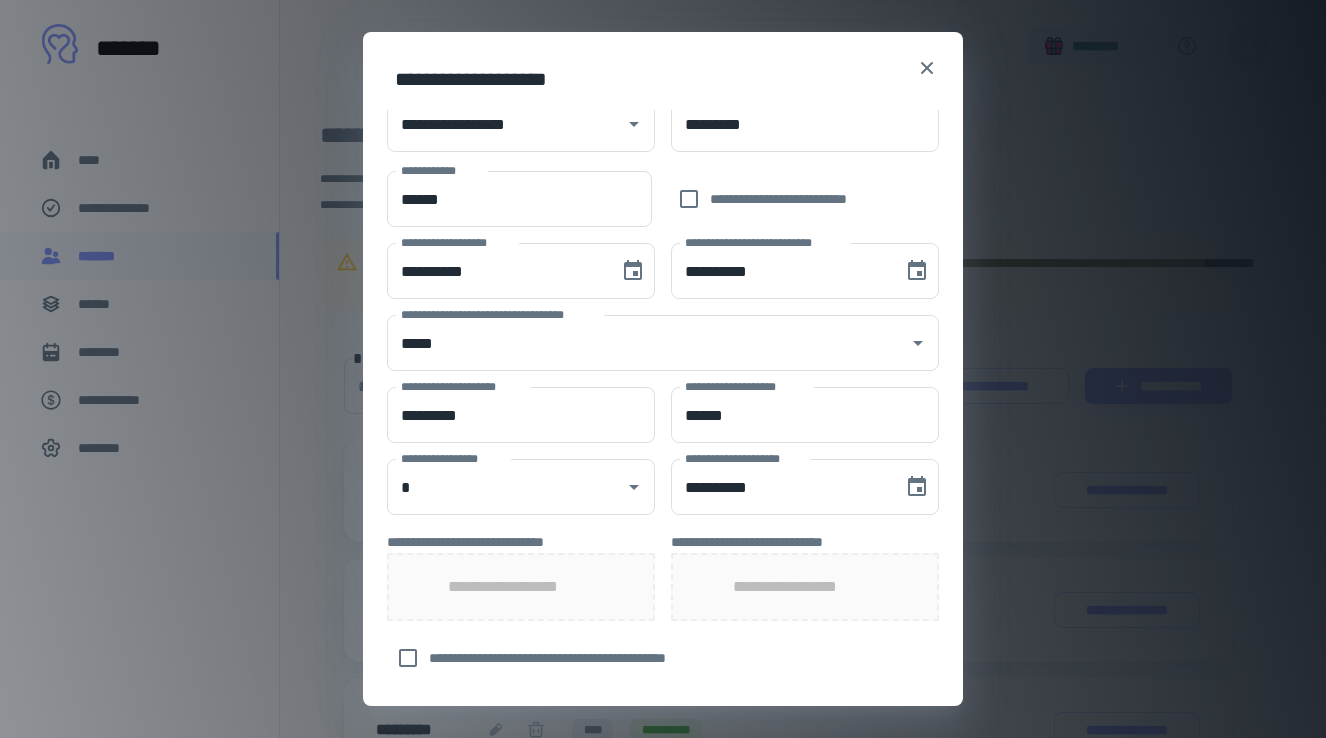 scroll, scrollTop: 0, scrollLeft: 0, axis: both 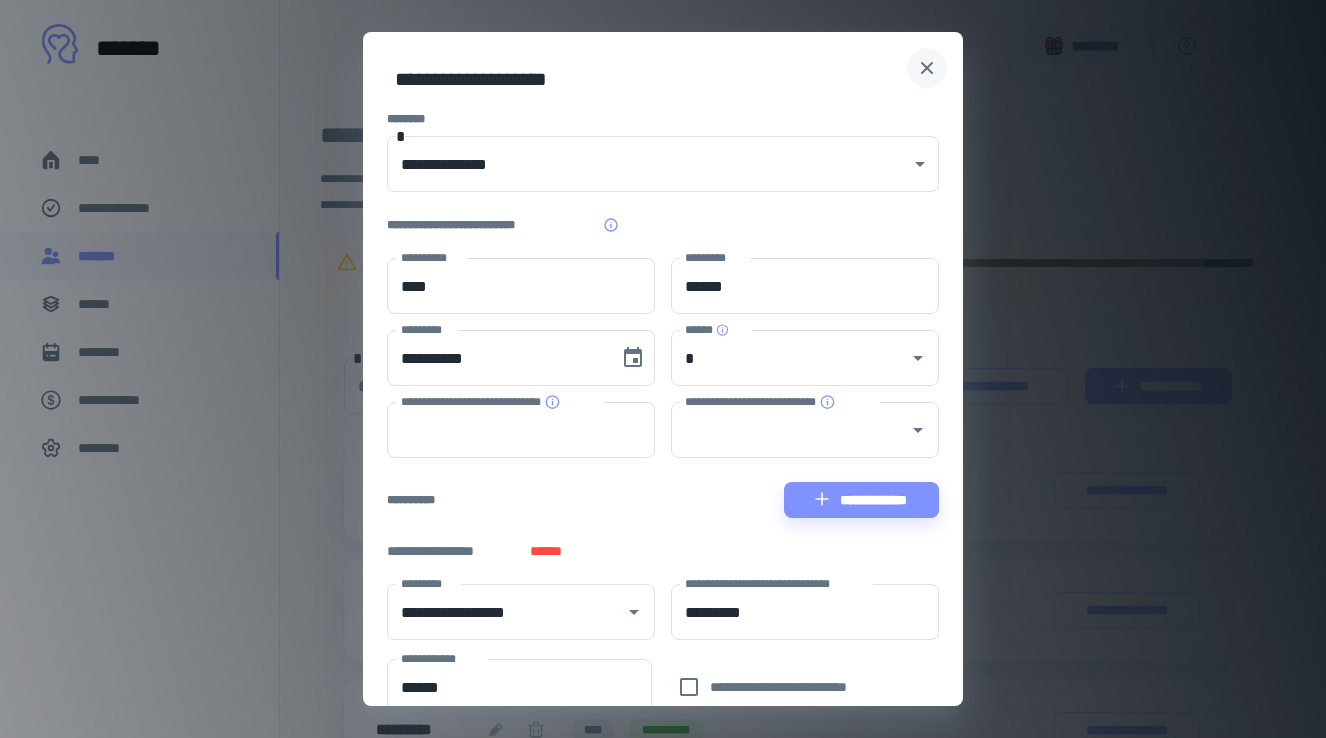click 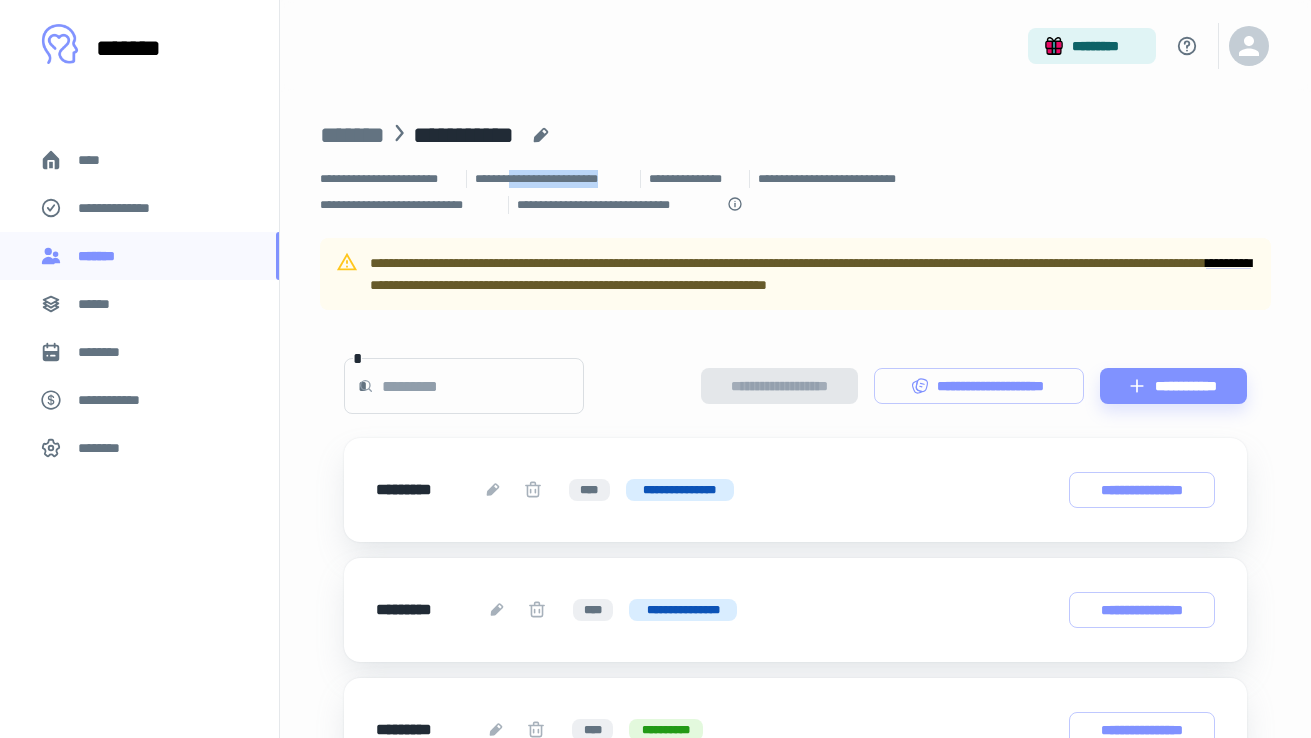 drag, startPoint x: 634, startPoint y: 179, endPoint x: 513, endPoint y: 174, distance: 121.103264 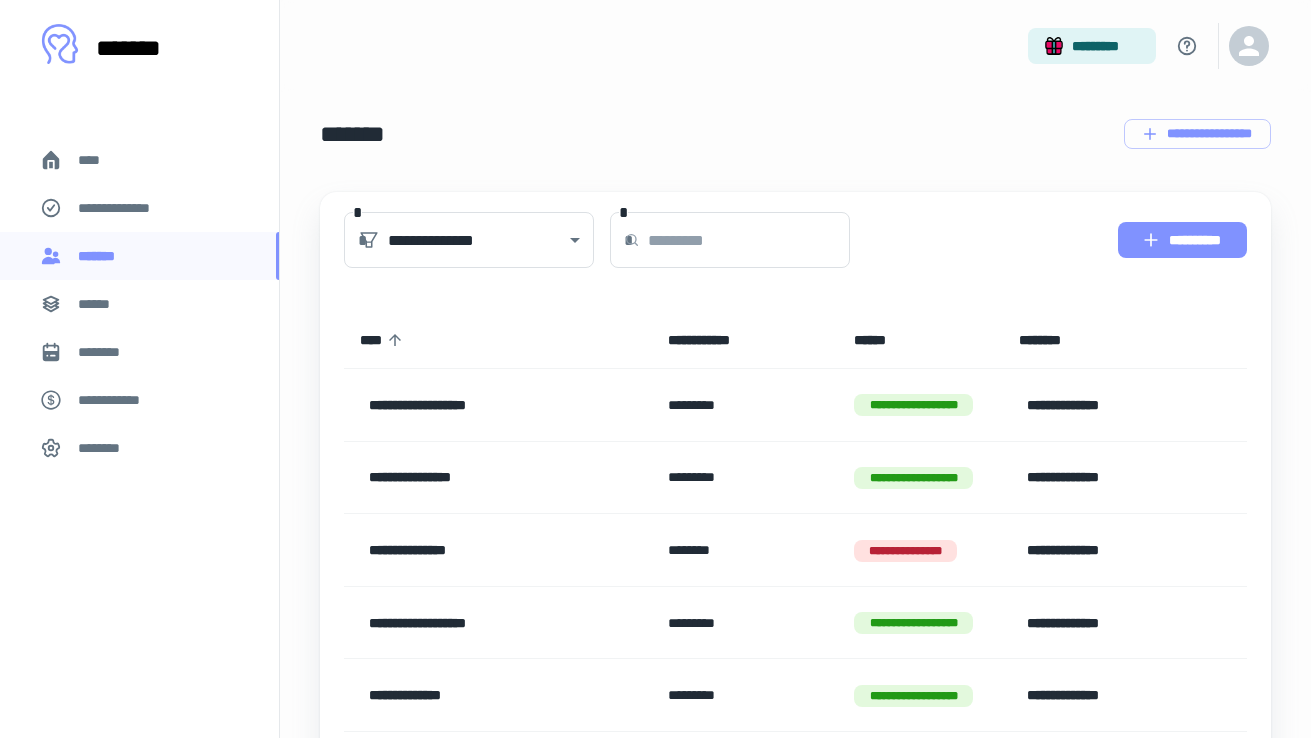 click on "**********" at bounding box center (1182, 240) 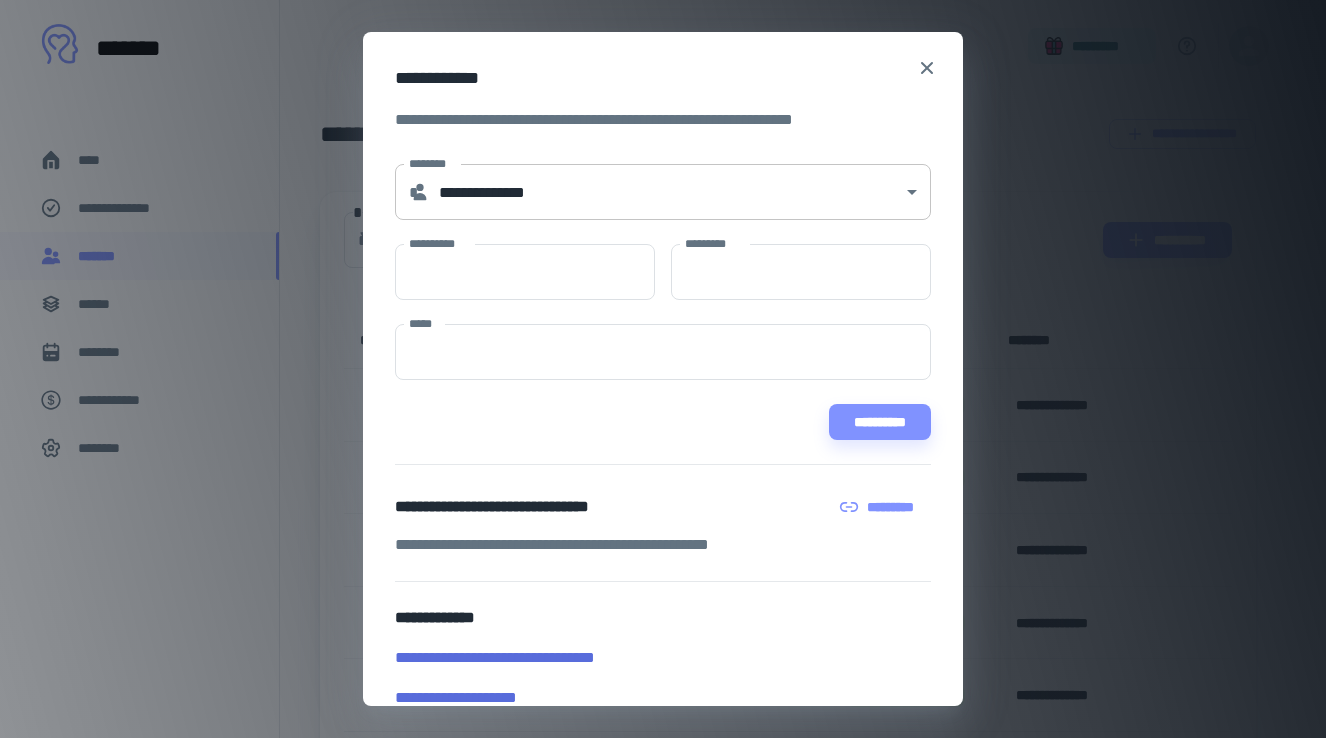 click on "[FIRST] [LAST] [NUMBER] [STREET] [CITY], [STATE] [ZIP]" at bounding box center [655, 369] 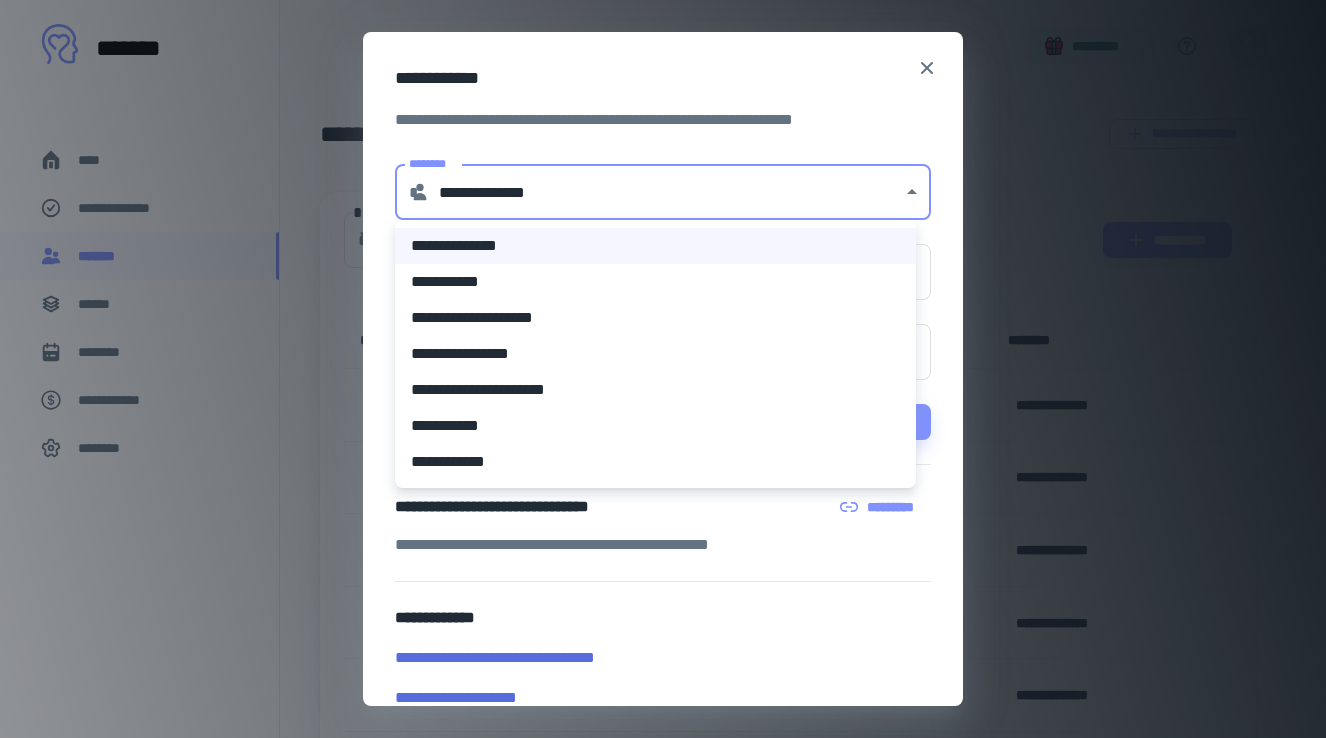 click on "**********" at bounding box center (655, 462) 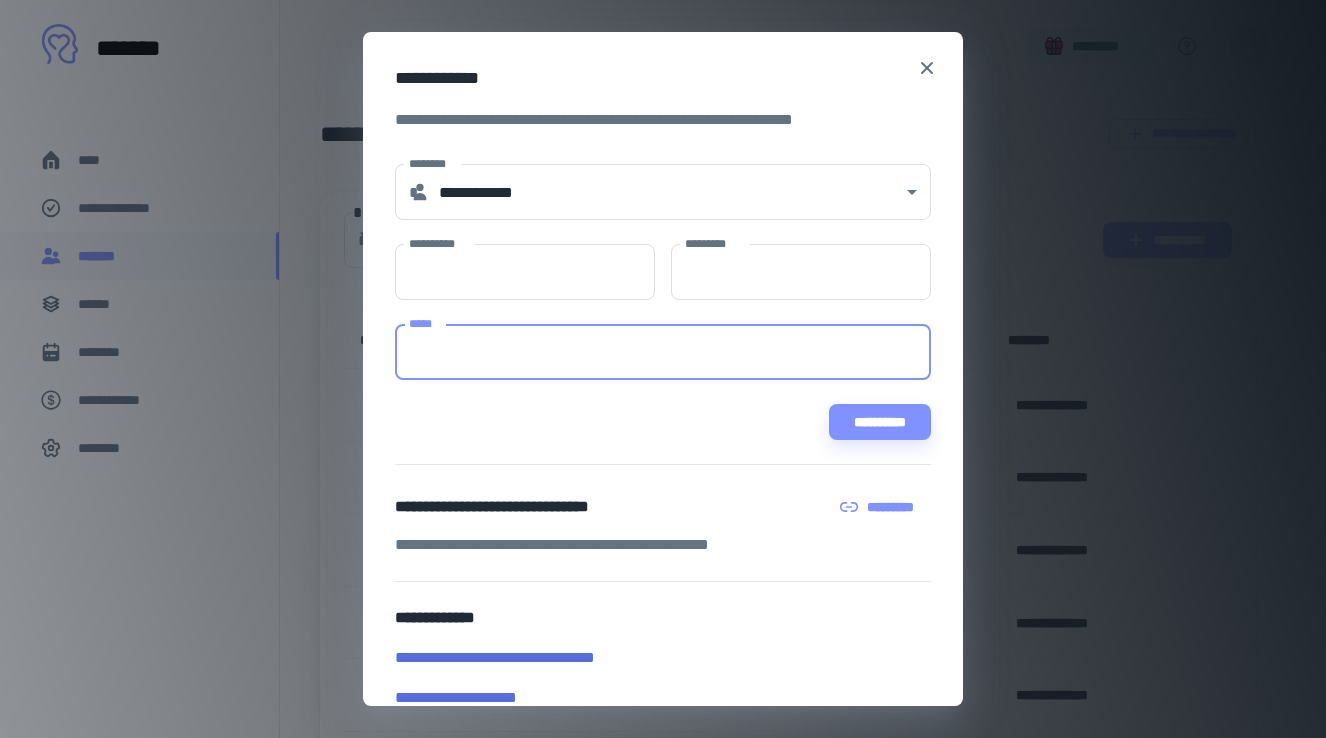 click on "*****" at bounding box center (663, 352) 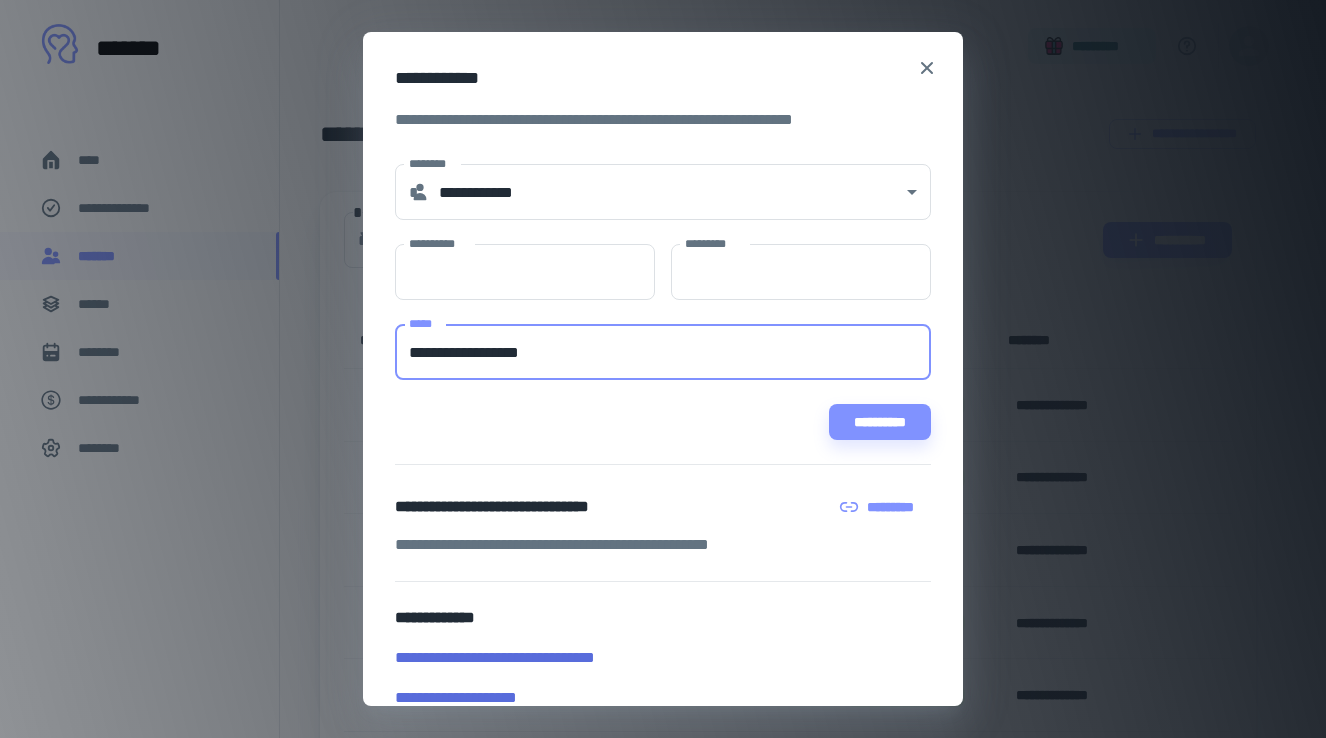 type on "**********" 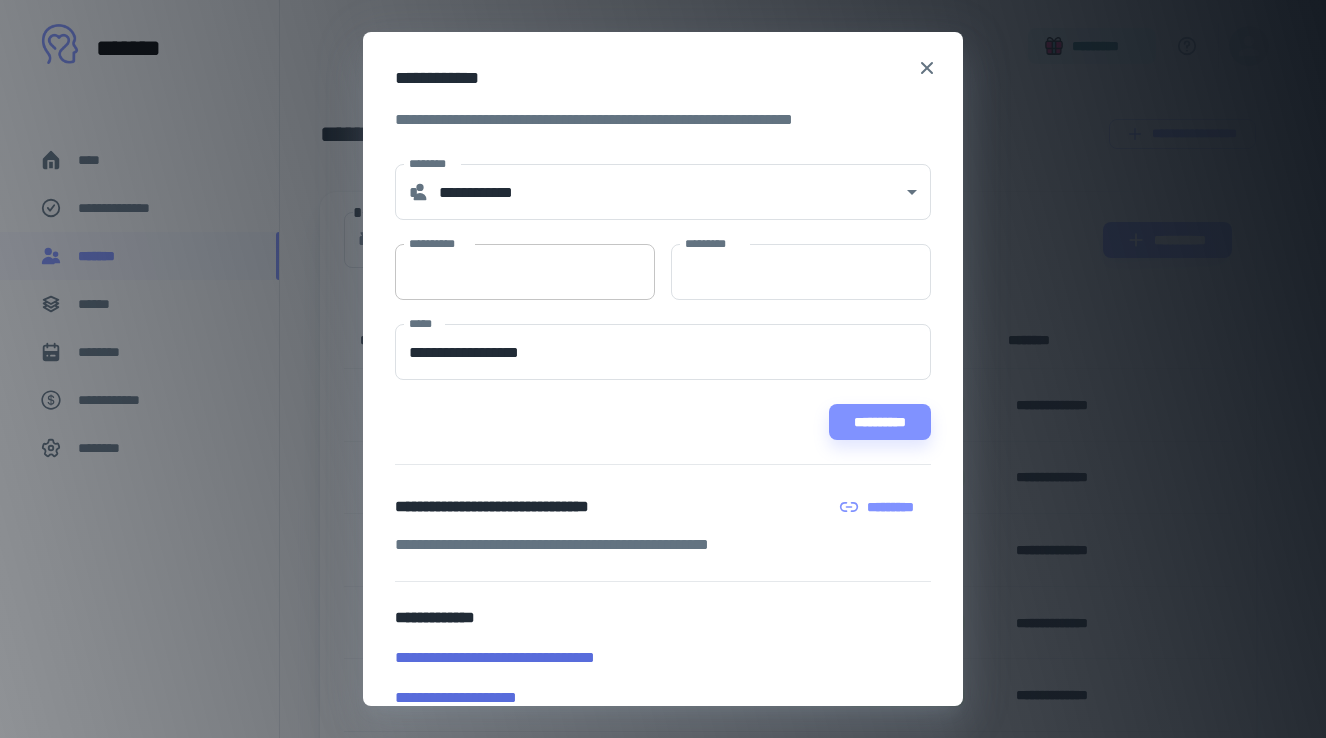 click on "**********" at bounding box center (525, 272) 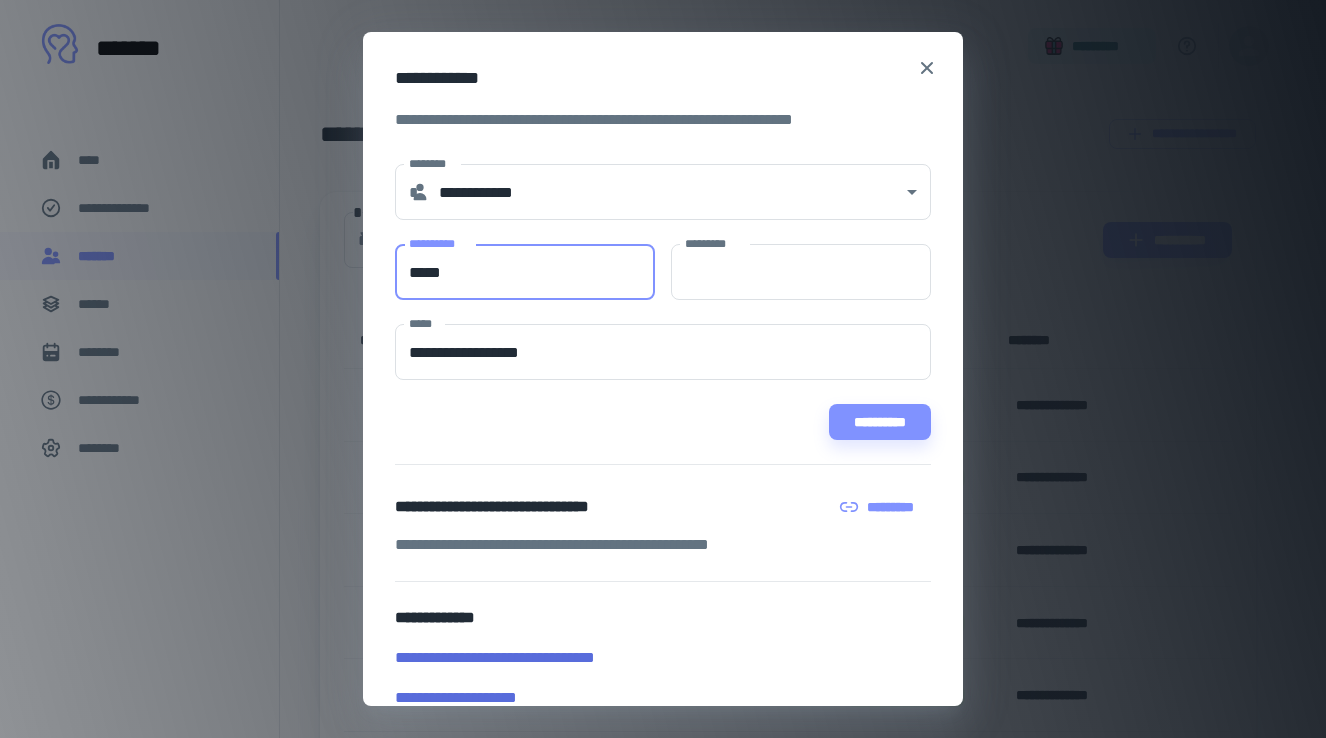 type on "****" 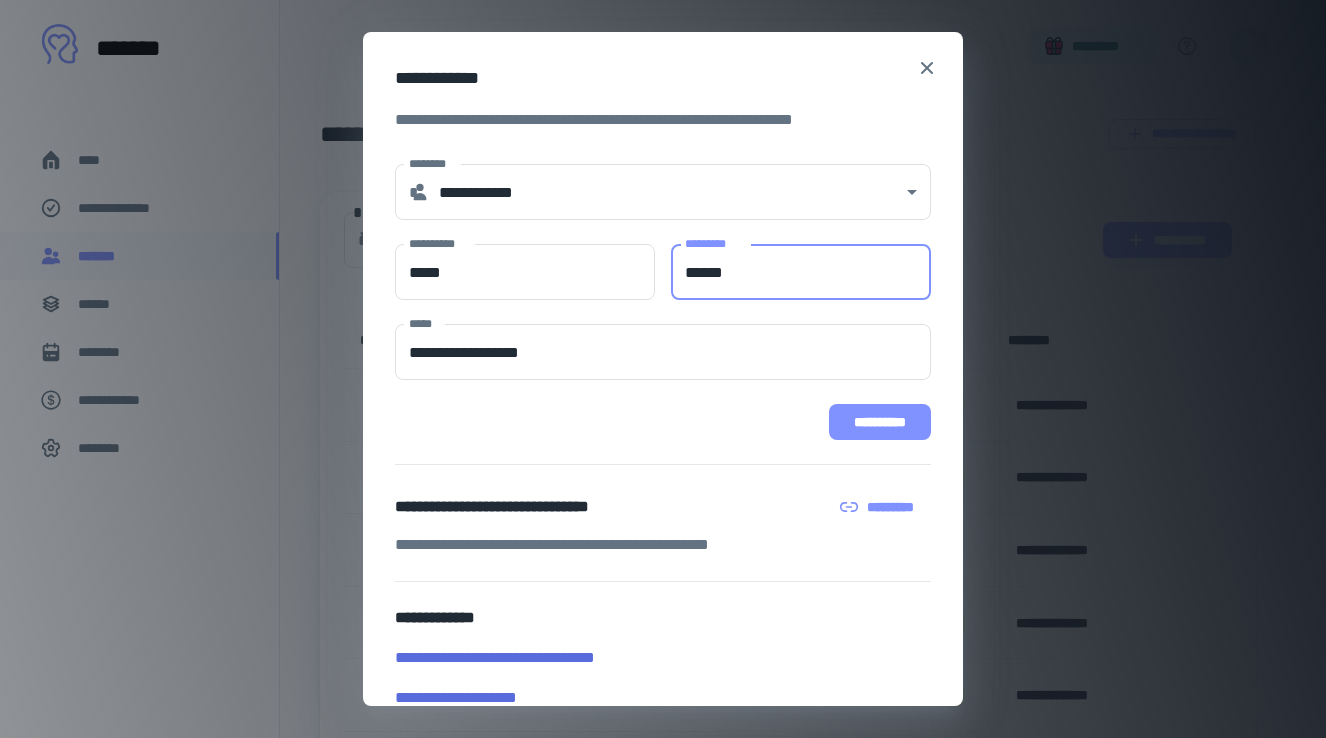 type on "******" 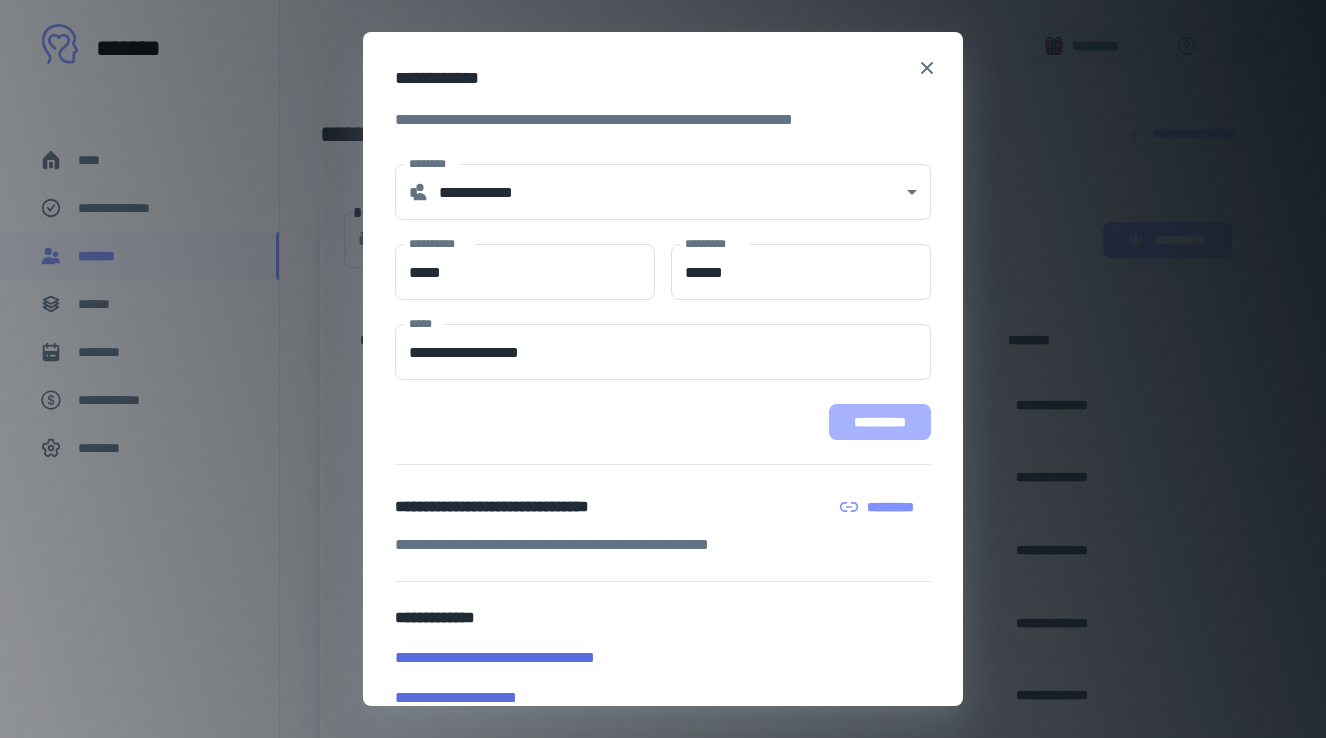 click on "**********" at bounding box center [880, 422] 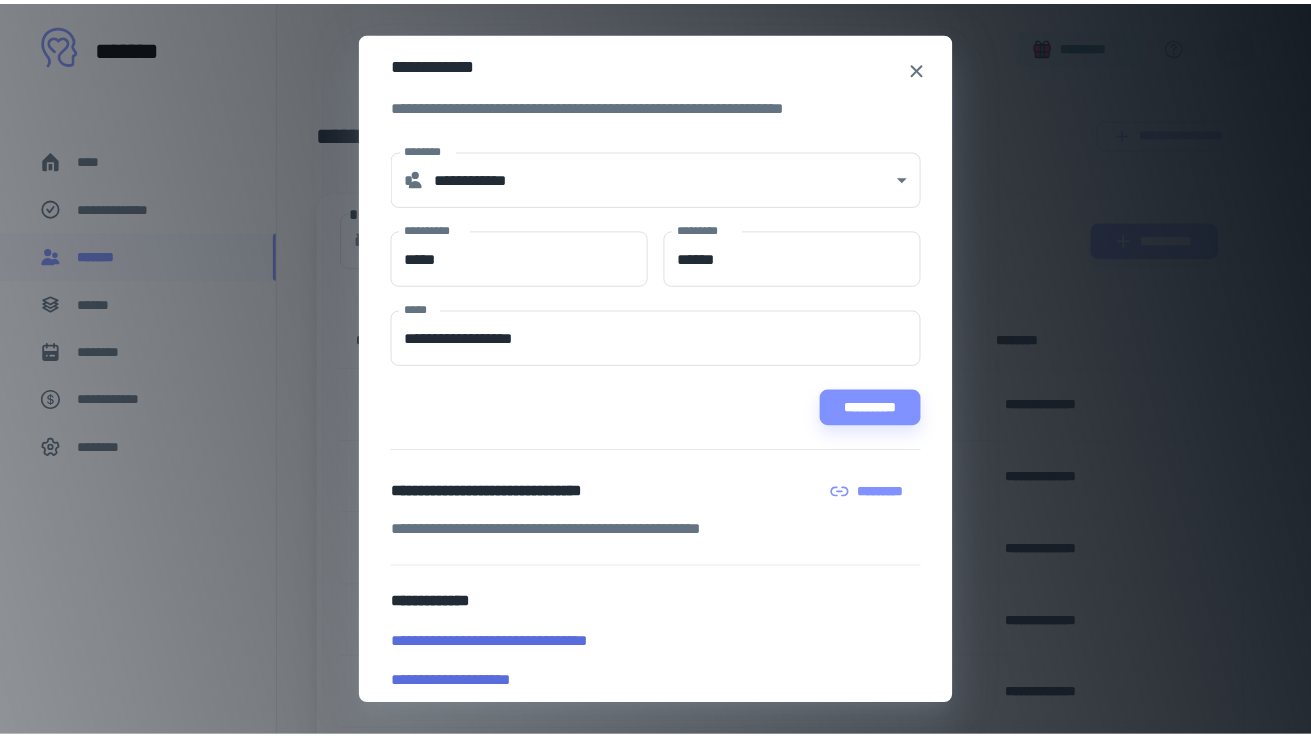 scroll, scrollTop: 0, scrollLeft: 0, axis: both 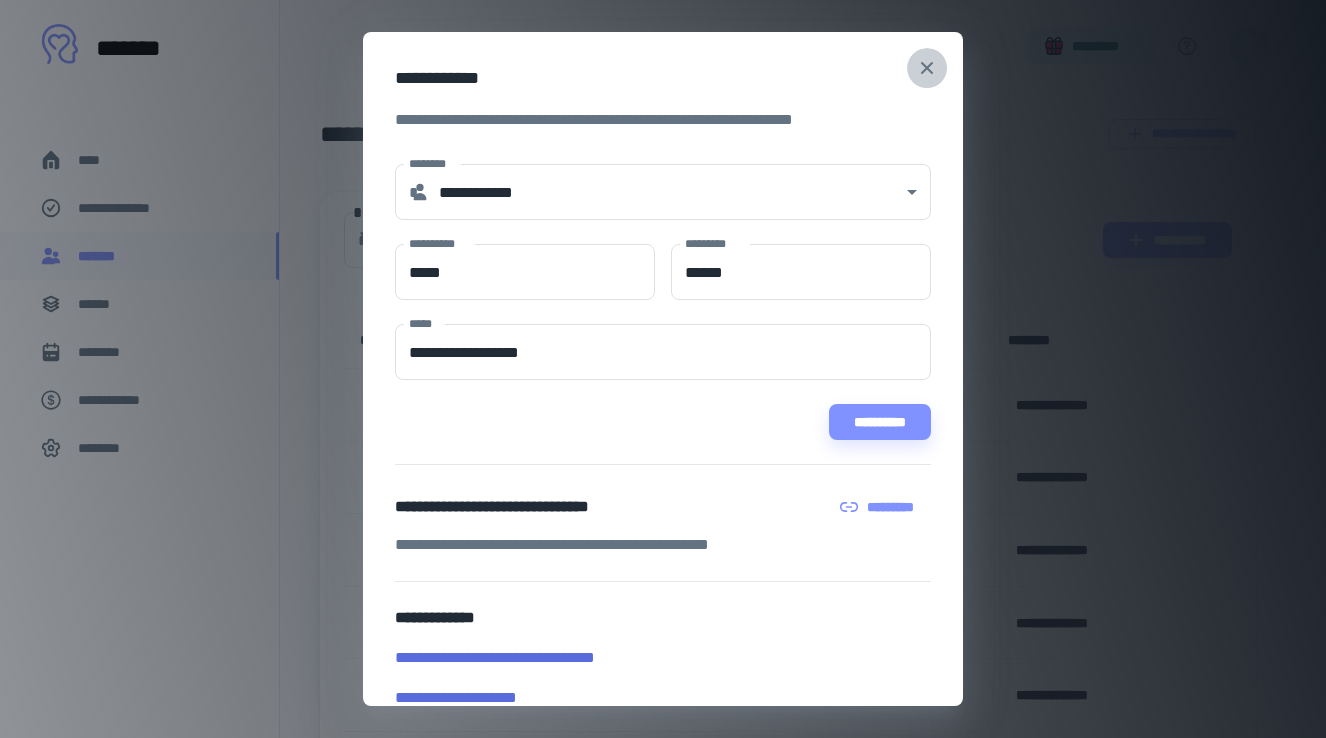 click 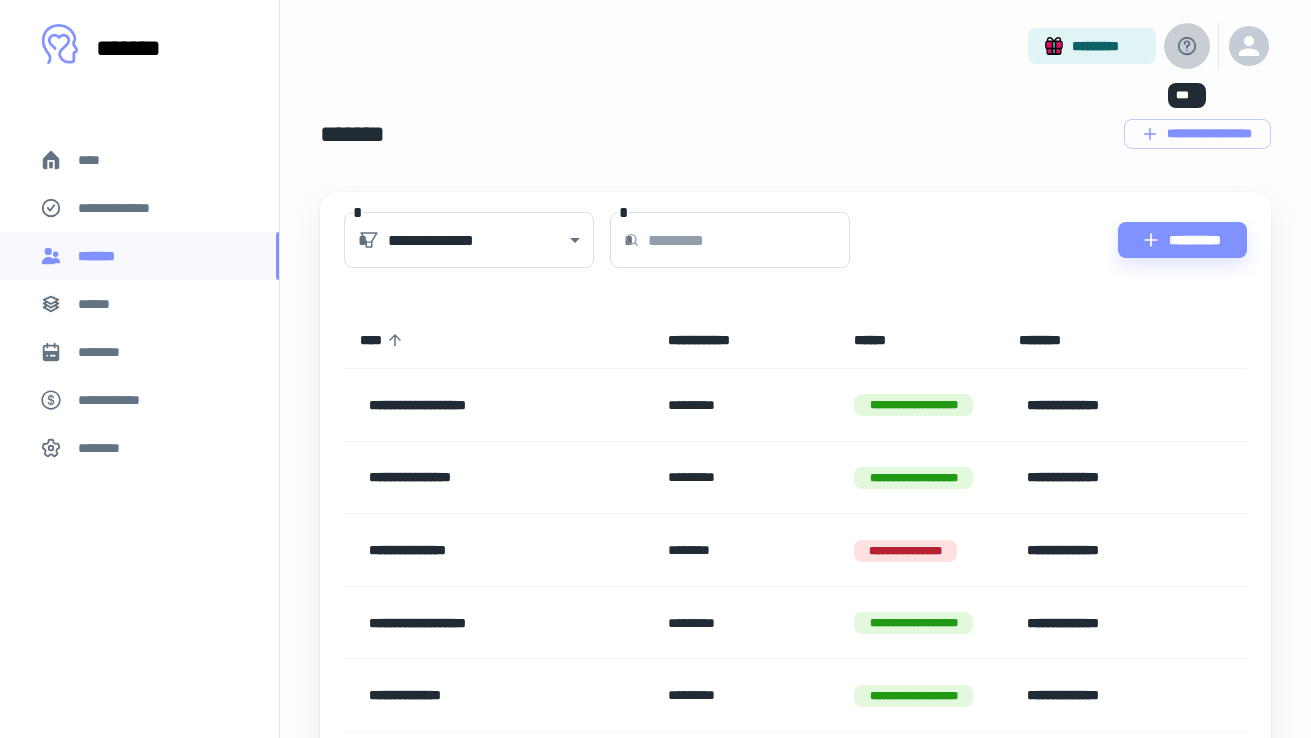 click 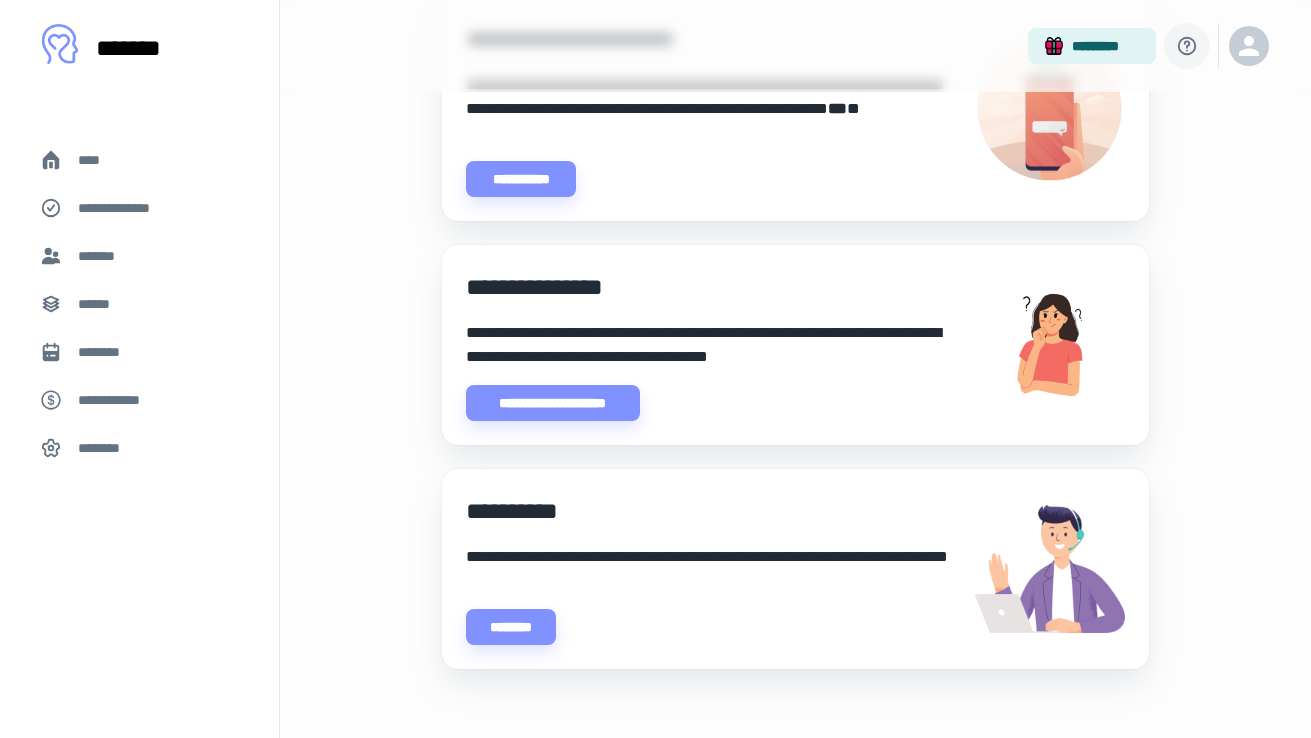 scroll, scrollTop: 552, scrollLeft: 0, axis: vertical 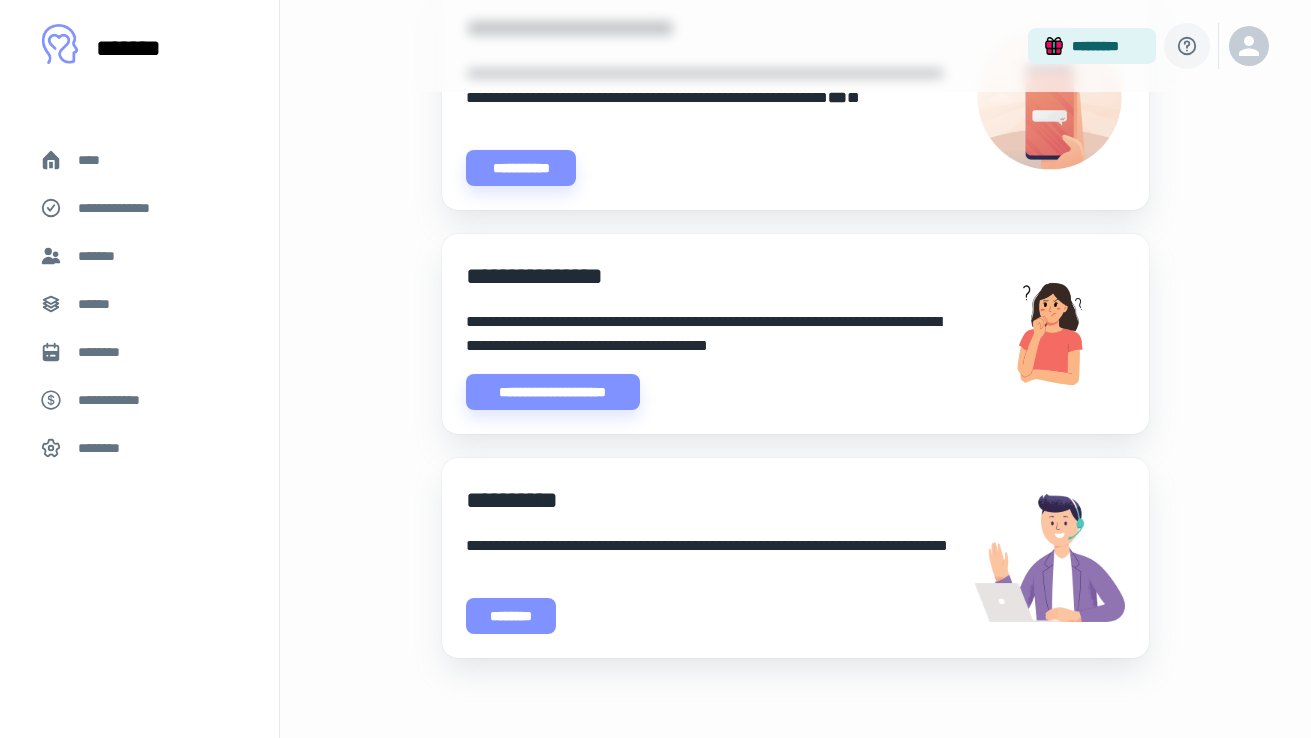 click on "********" at bounding box center (511, 616) 